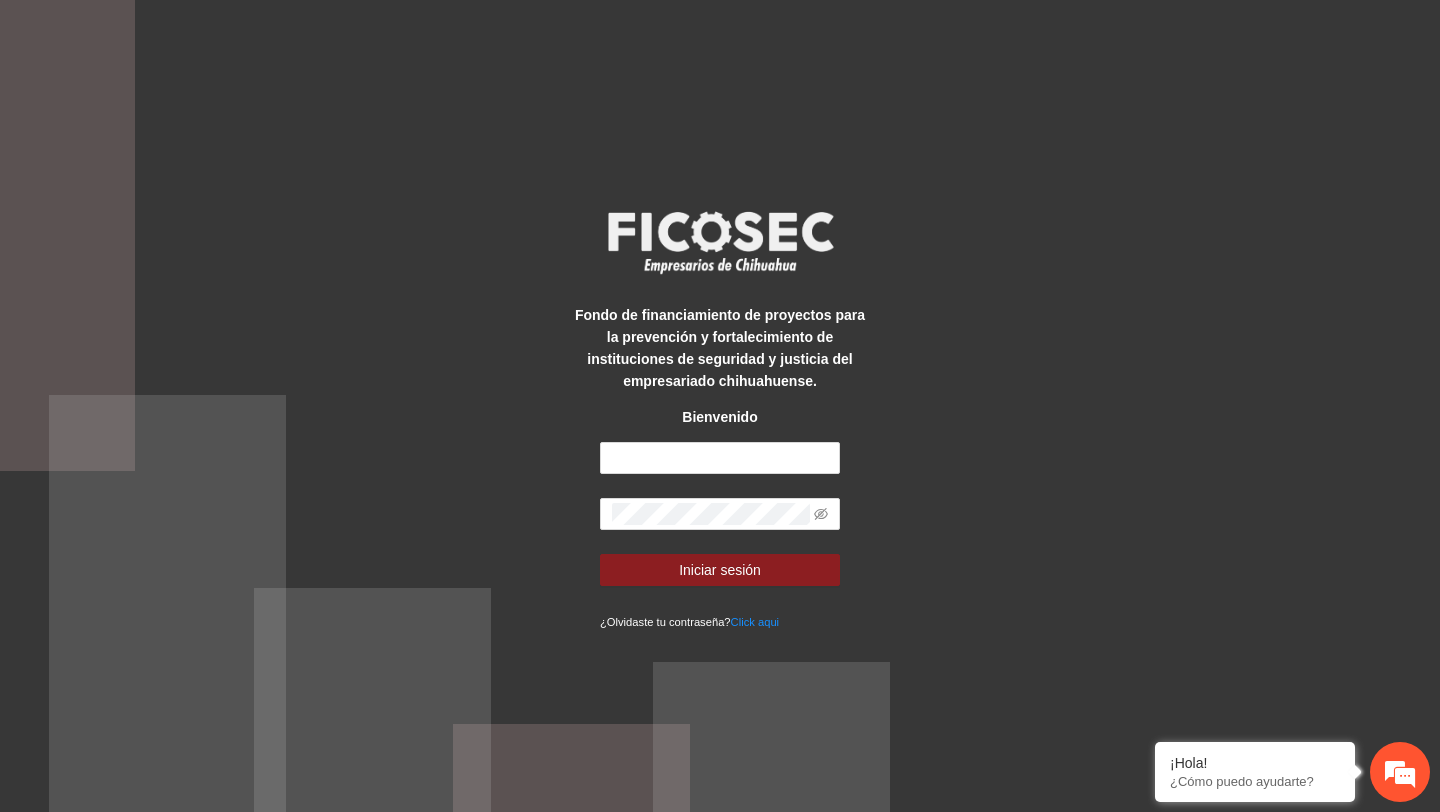 scroll, scrollTop: 0, scrollLeft: 0, axis: both 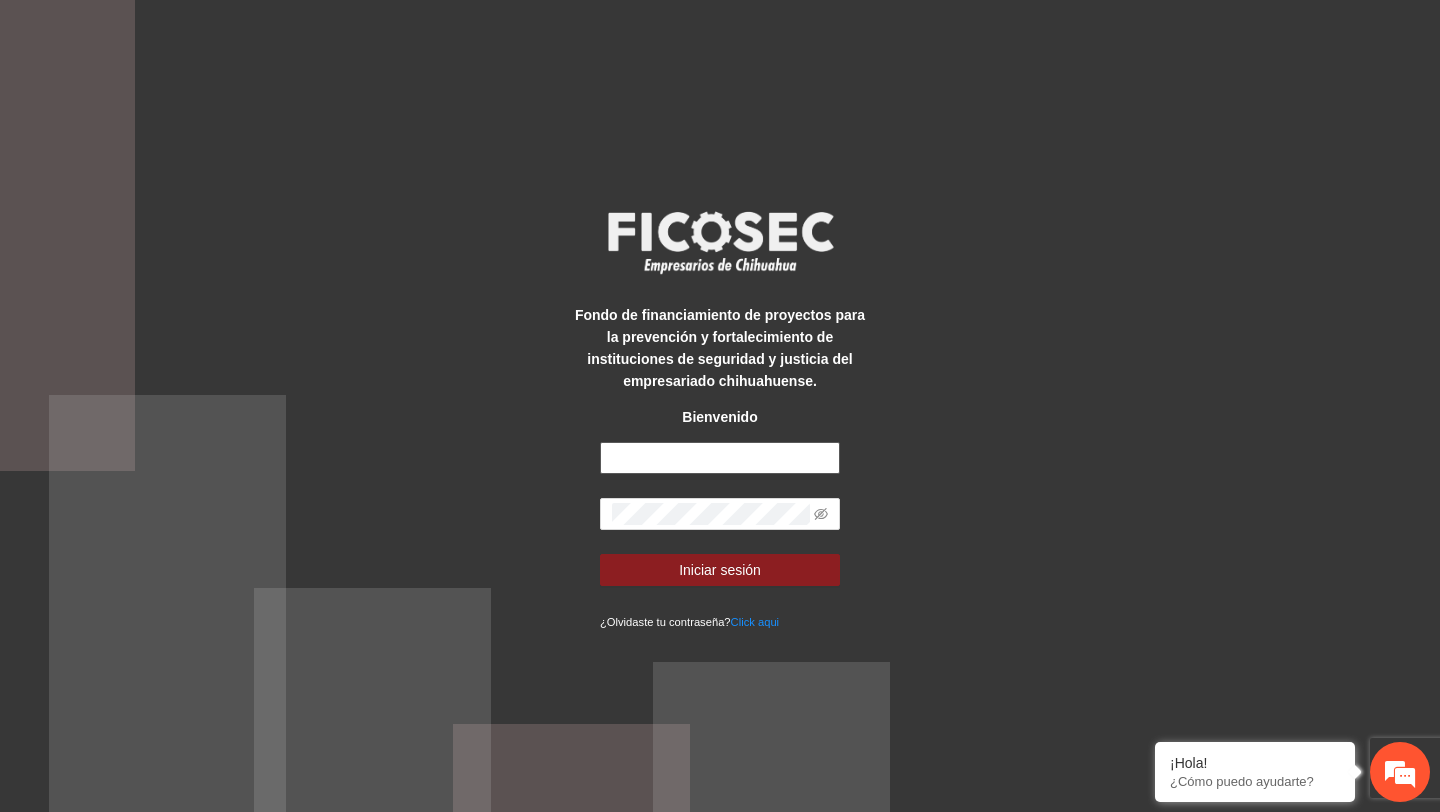 click at bounding box center (720, 458) 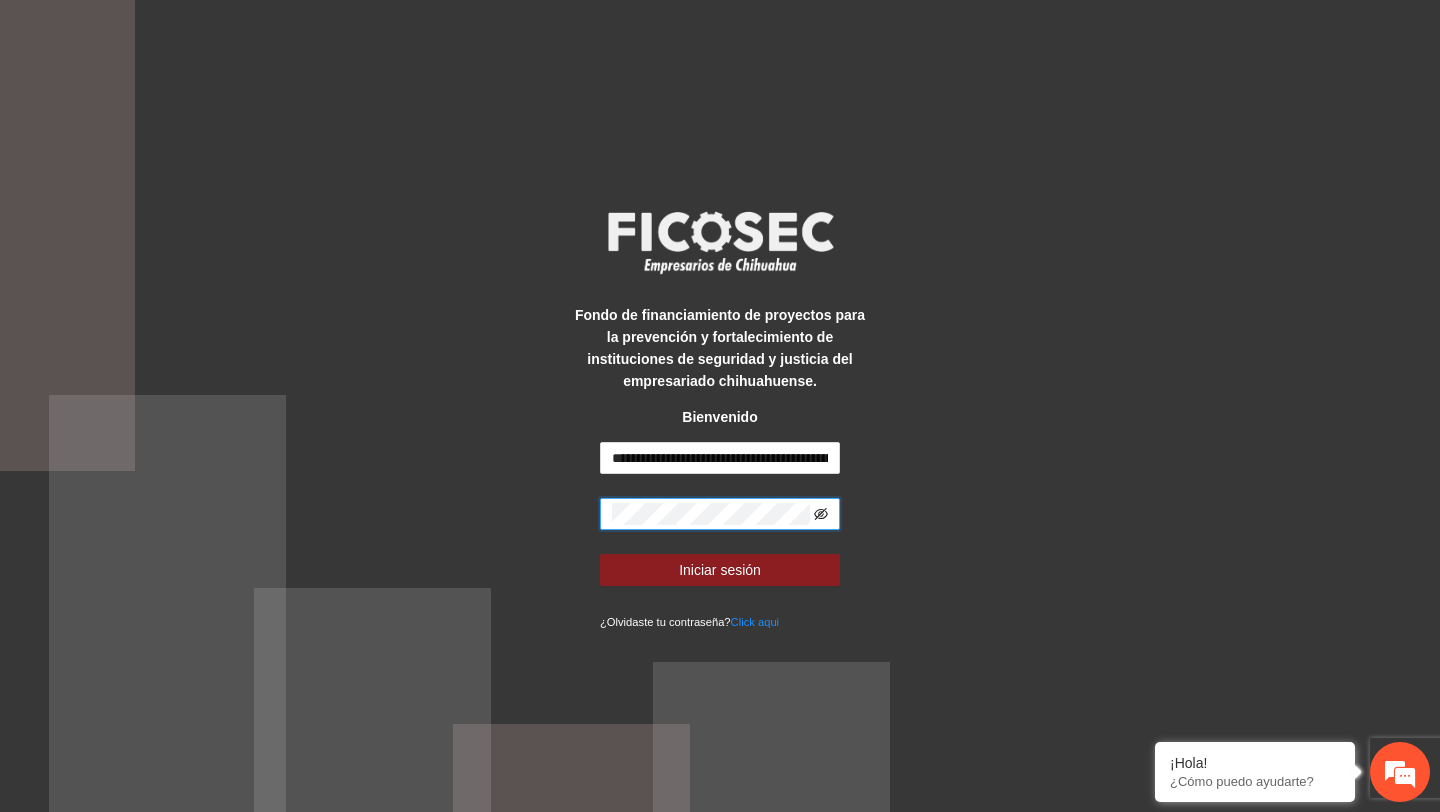 click 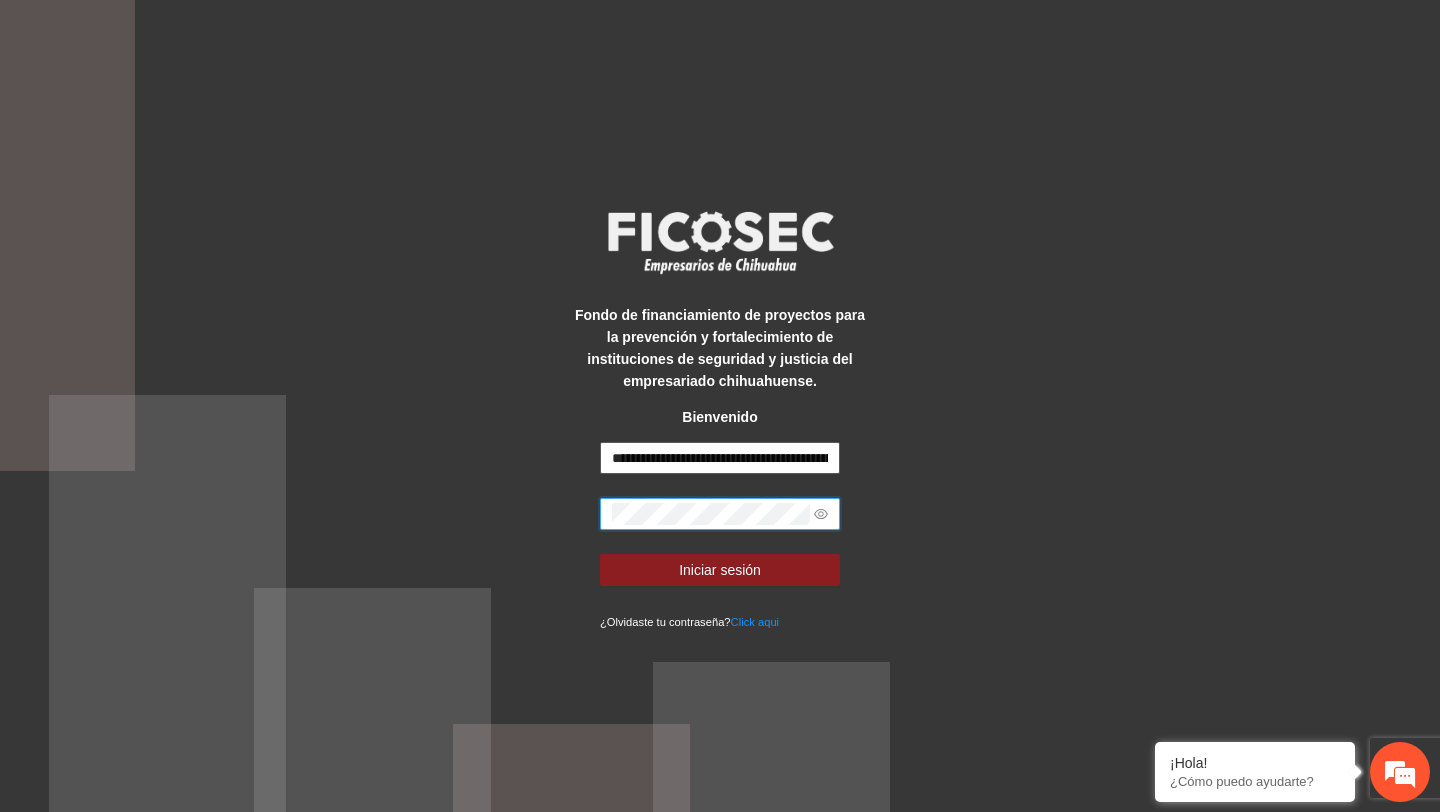 click on "**********" at bounding box center (720, 458) 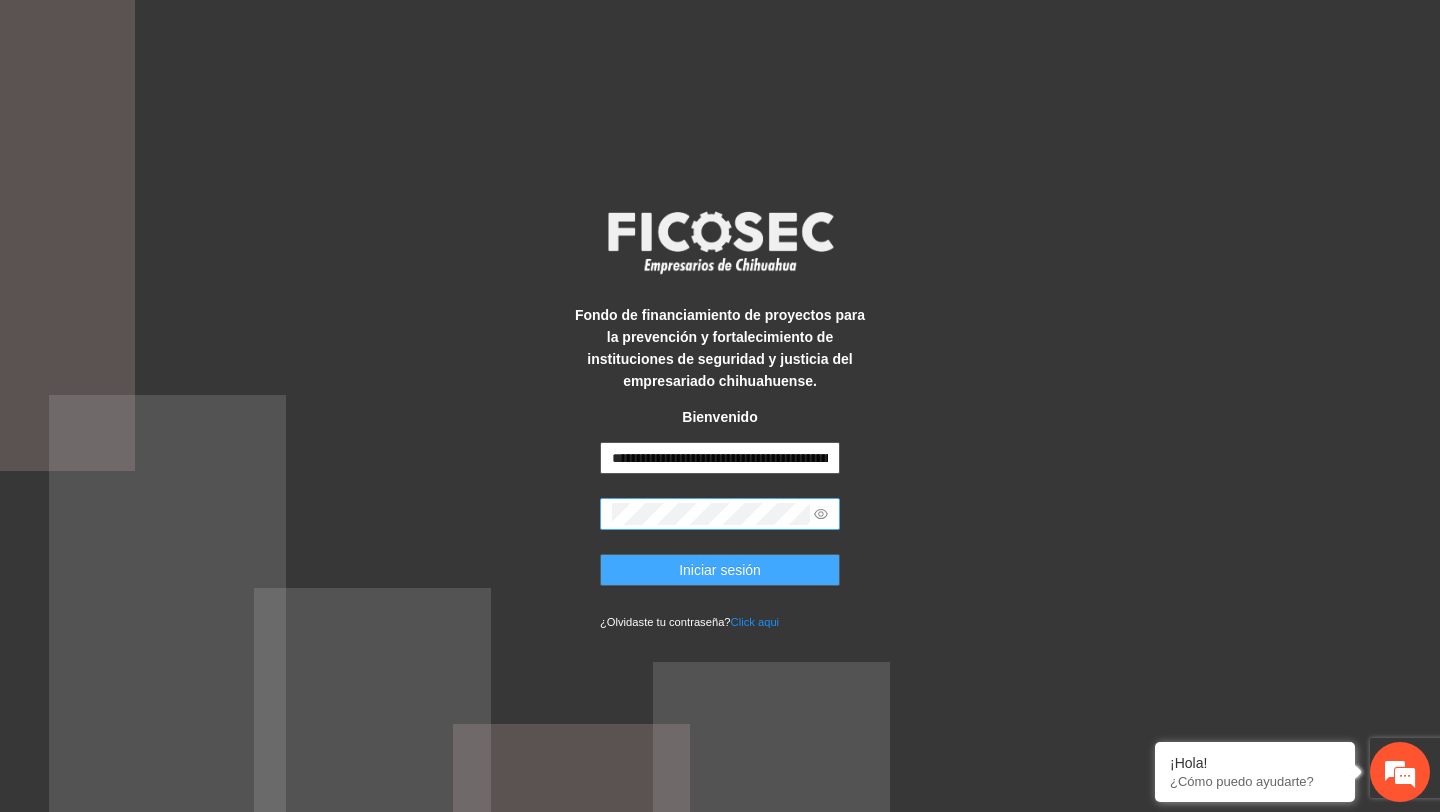 click on "Iniciar sesión" at bounding box center (720, 570) 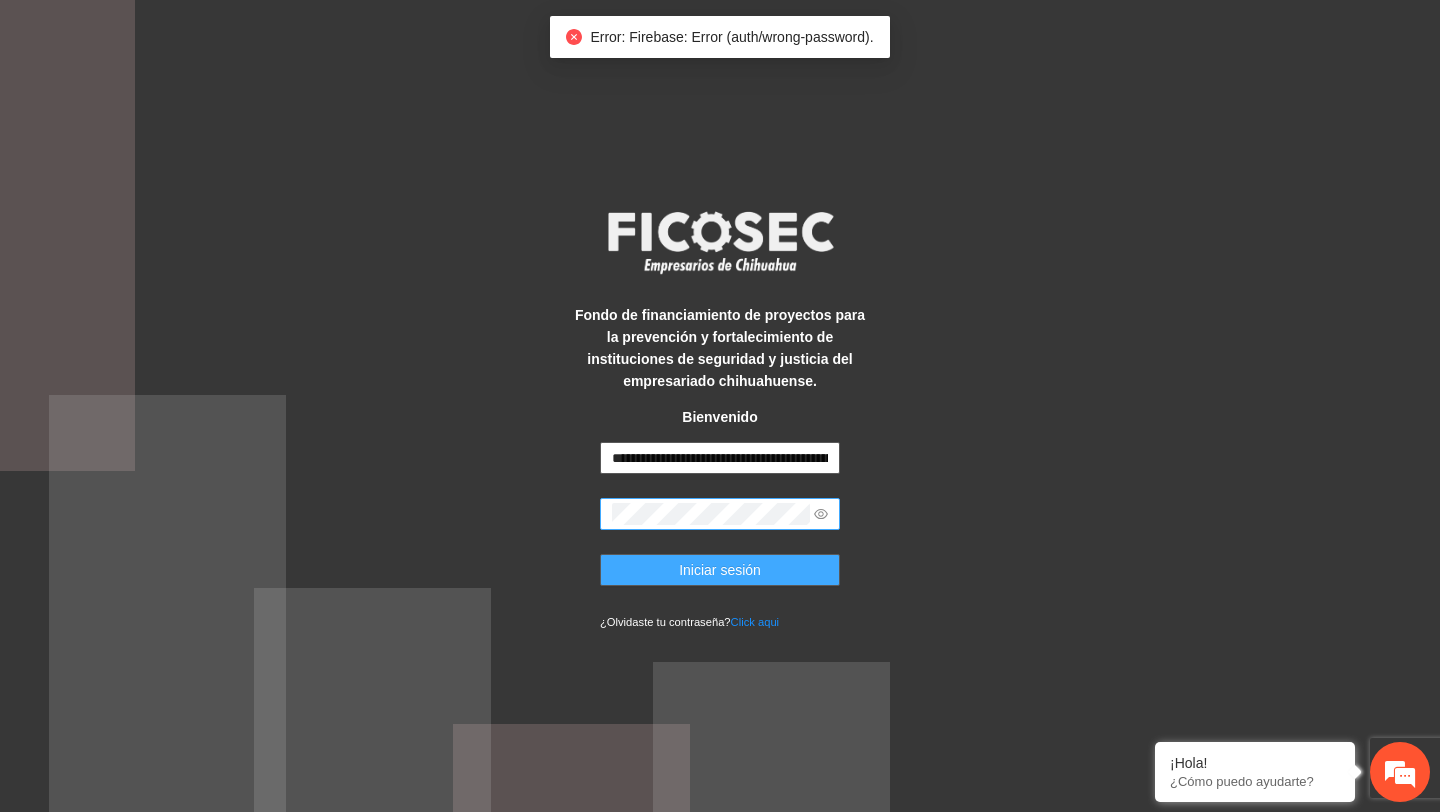 scroll, scrollTop: 0, scrollLeft: 0, axis: both 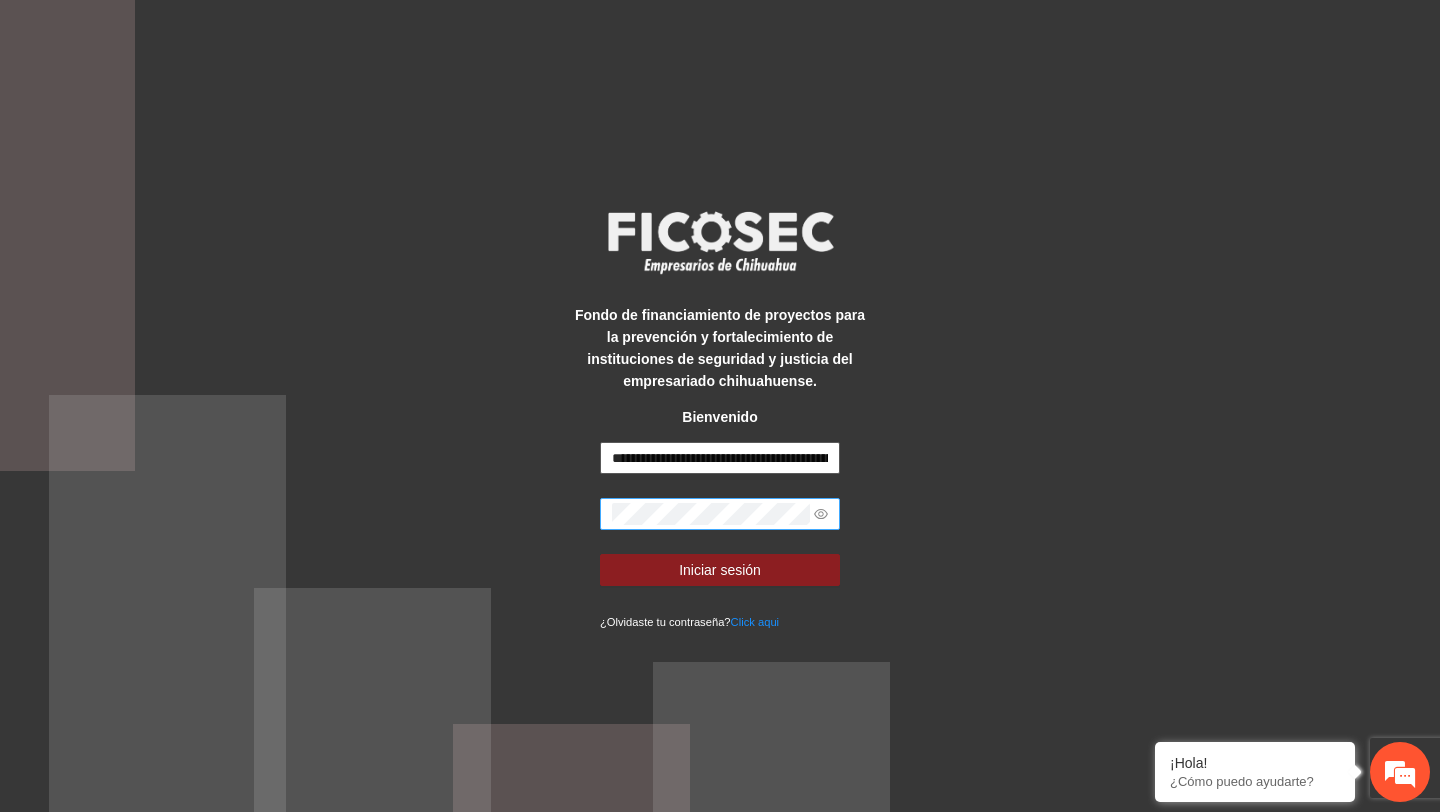 click on "**********" at bounding box center [720, 458] 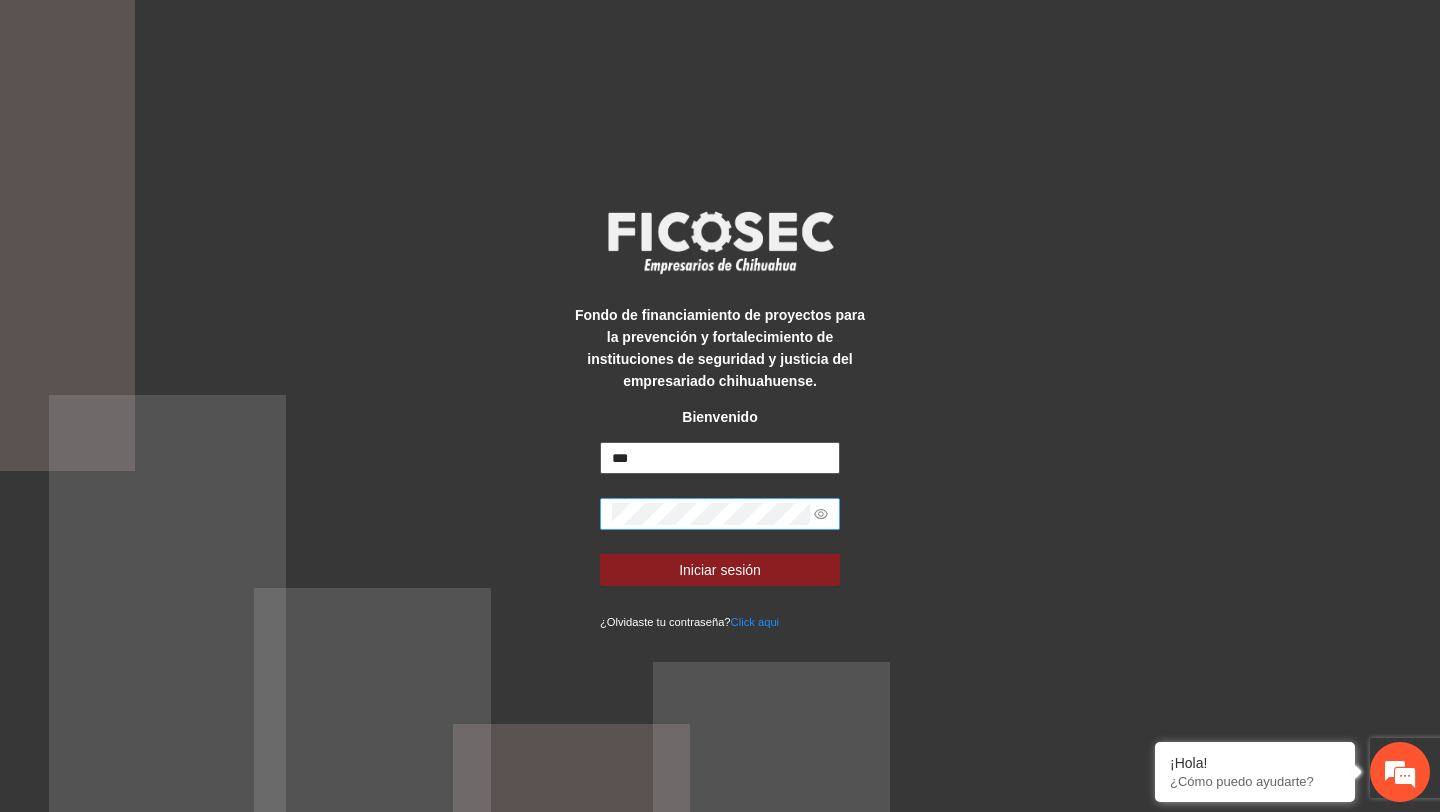 type on "**********" 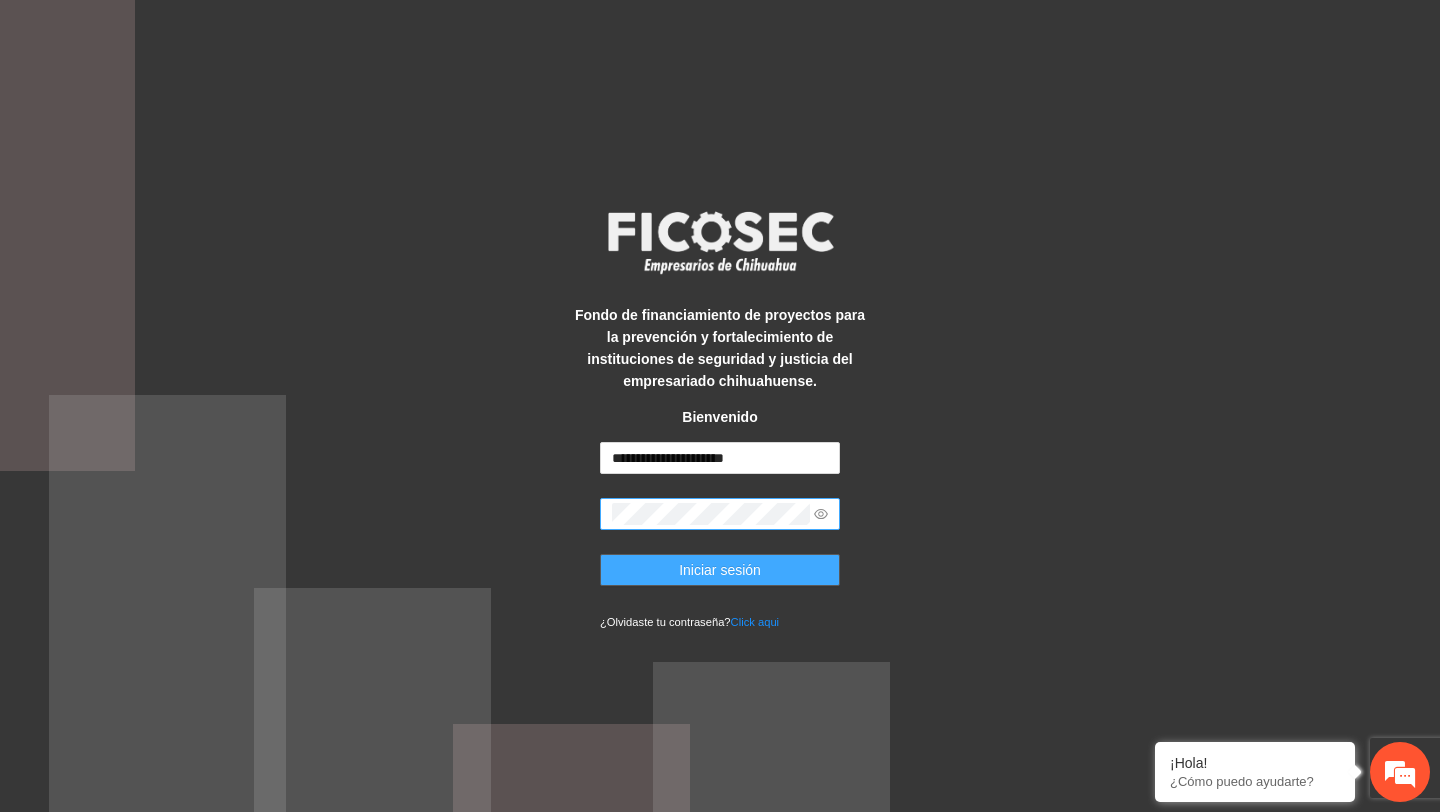 click on "Iniciar sesión" at bounding box center (720, 570) 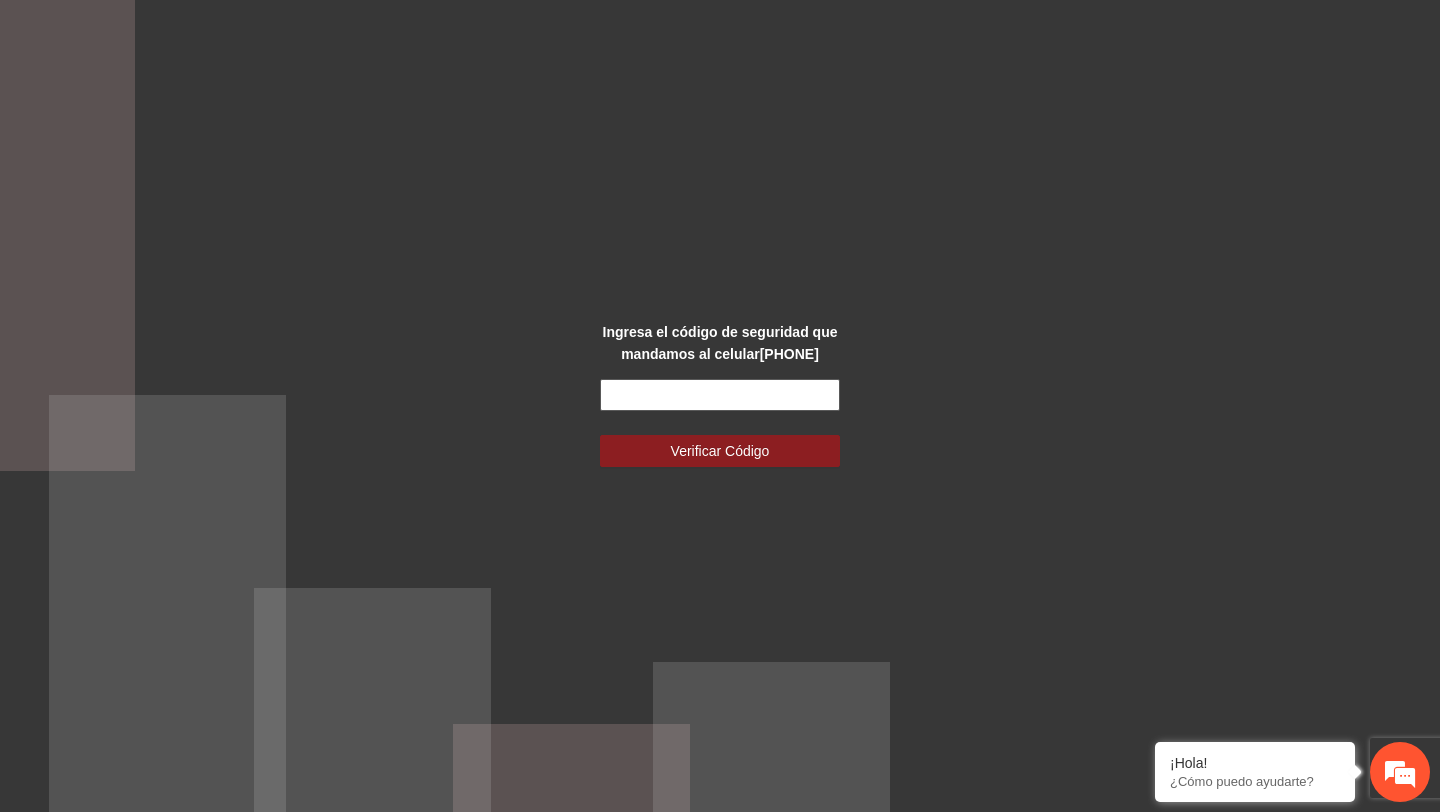 click at bounding box center (720, 395) 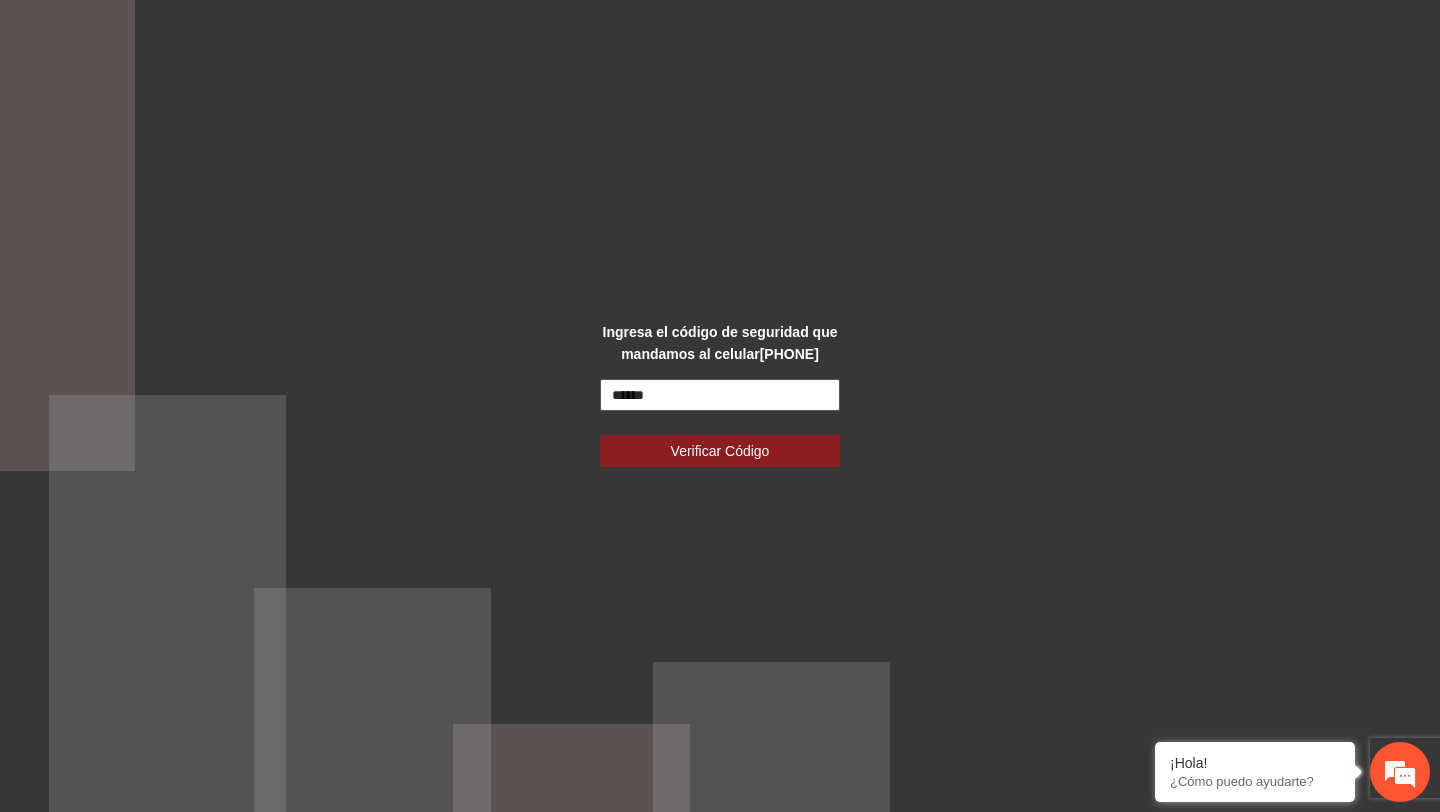 type on "******" 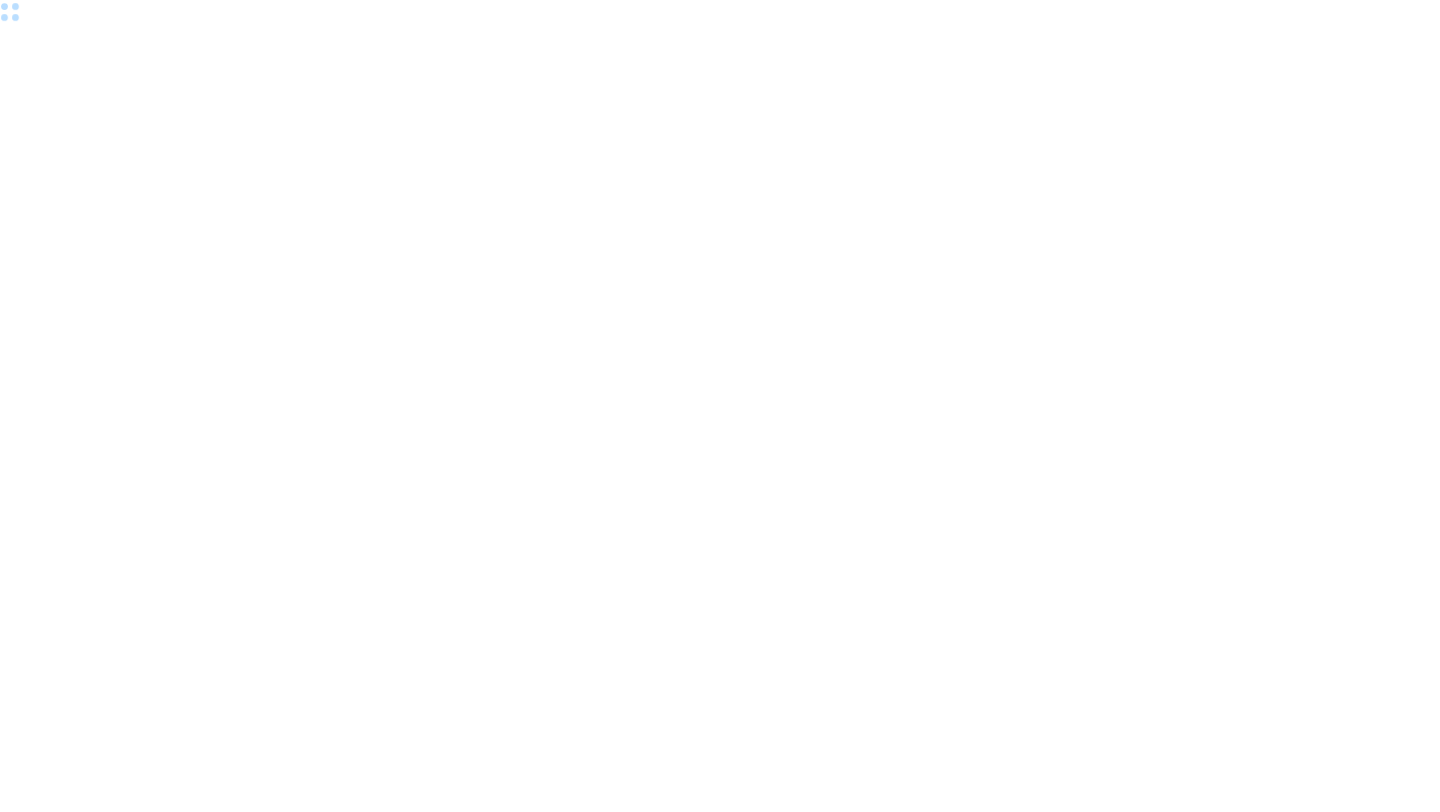 scroll, scrollTop: 0, scrollLeft: 0, axis: both 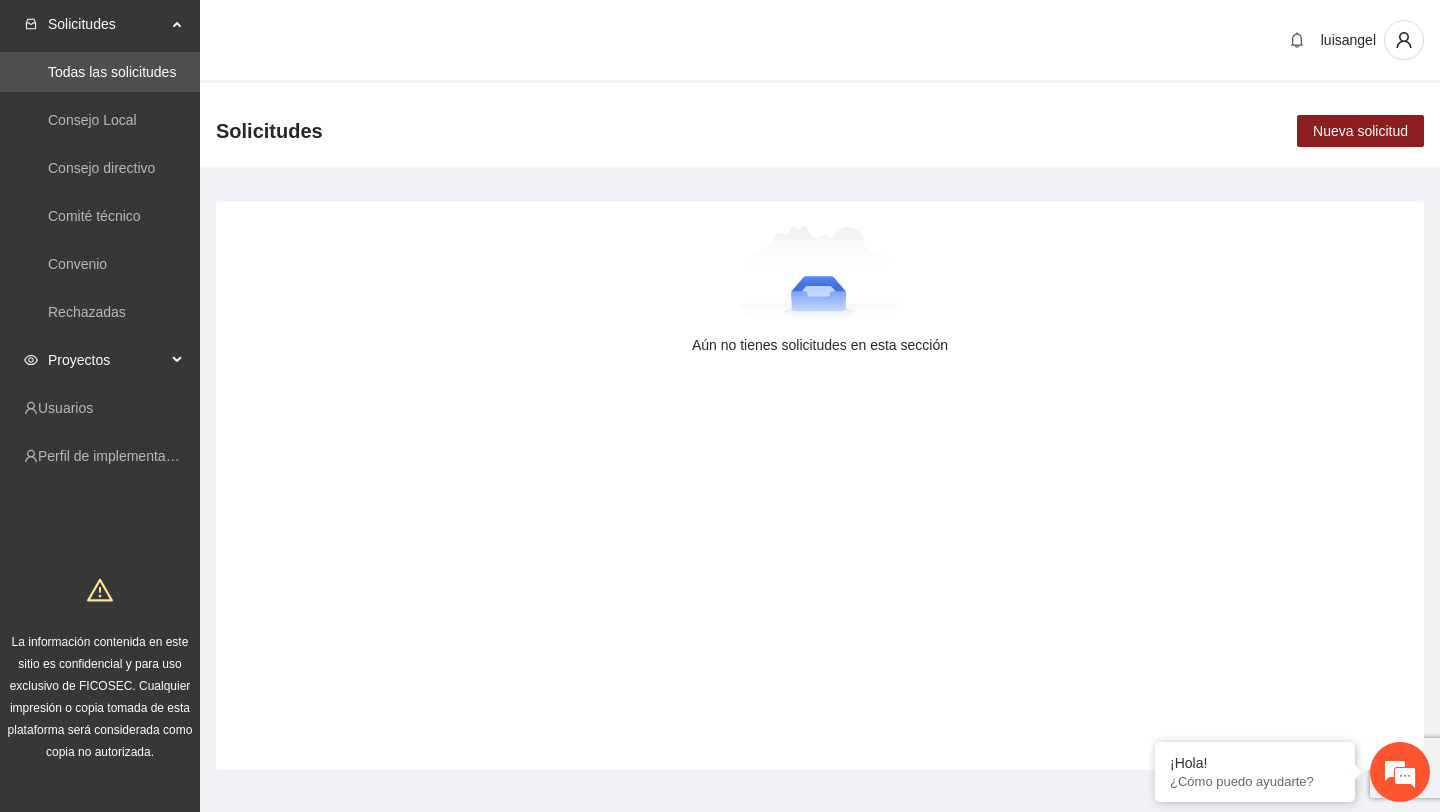 click on "Proyectos" at bounding box center [107, 360] 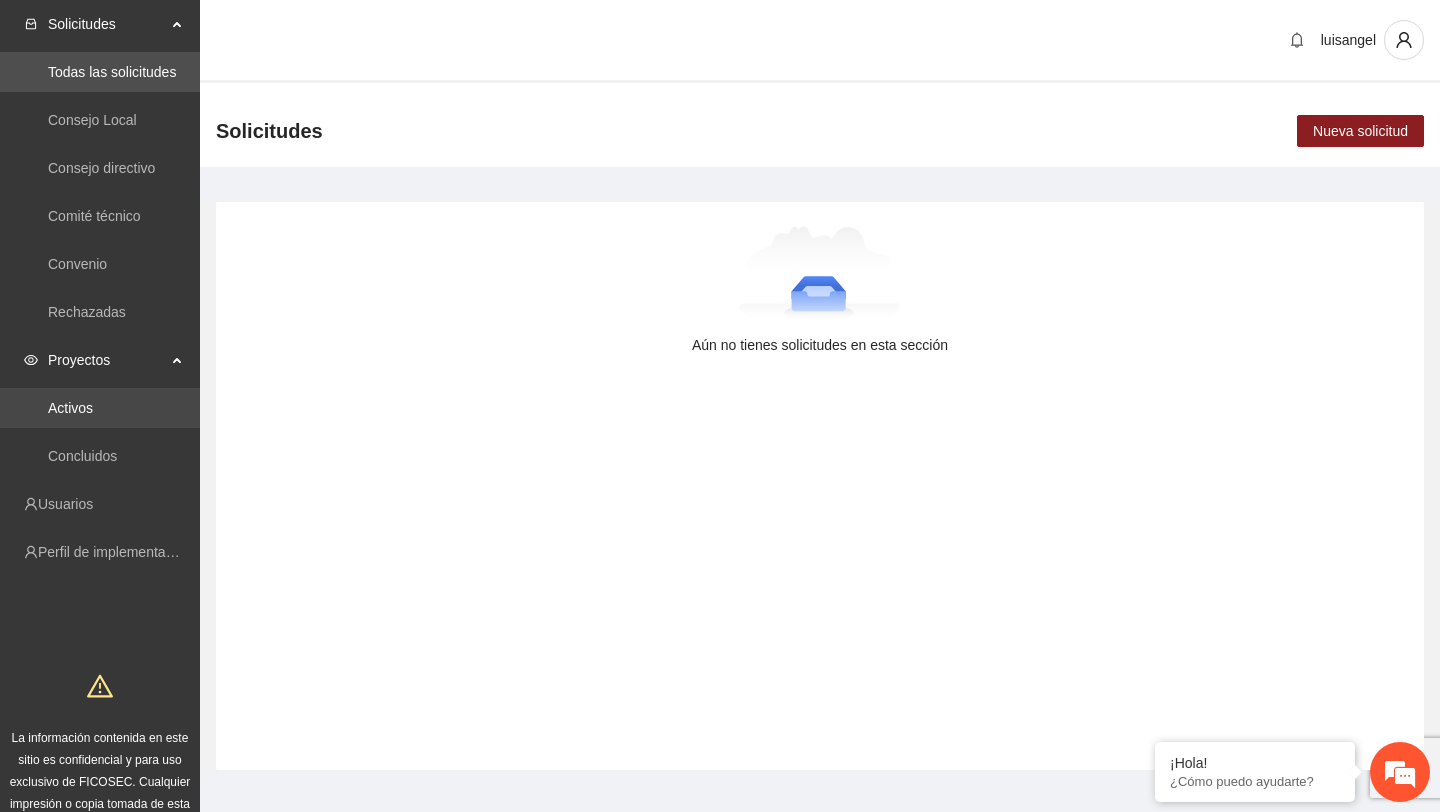 click on "Activos" at bounding box center [70, 408] 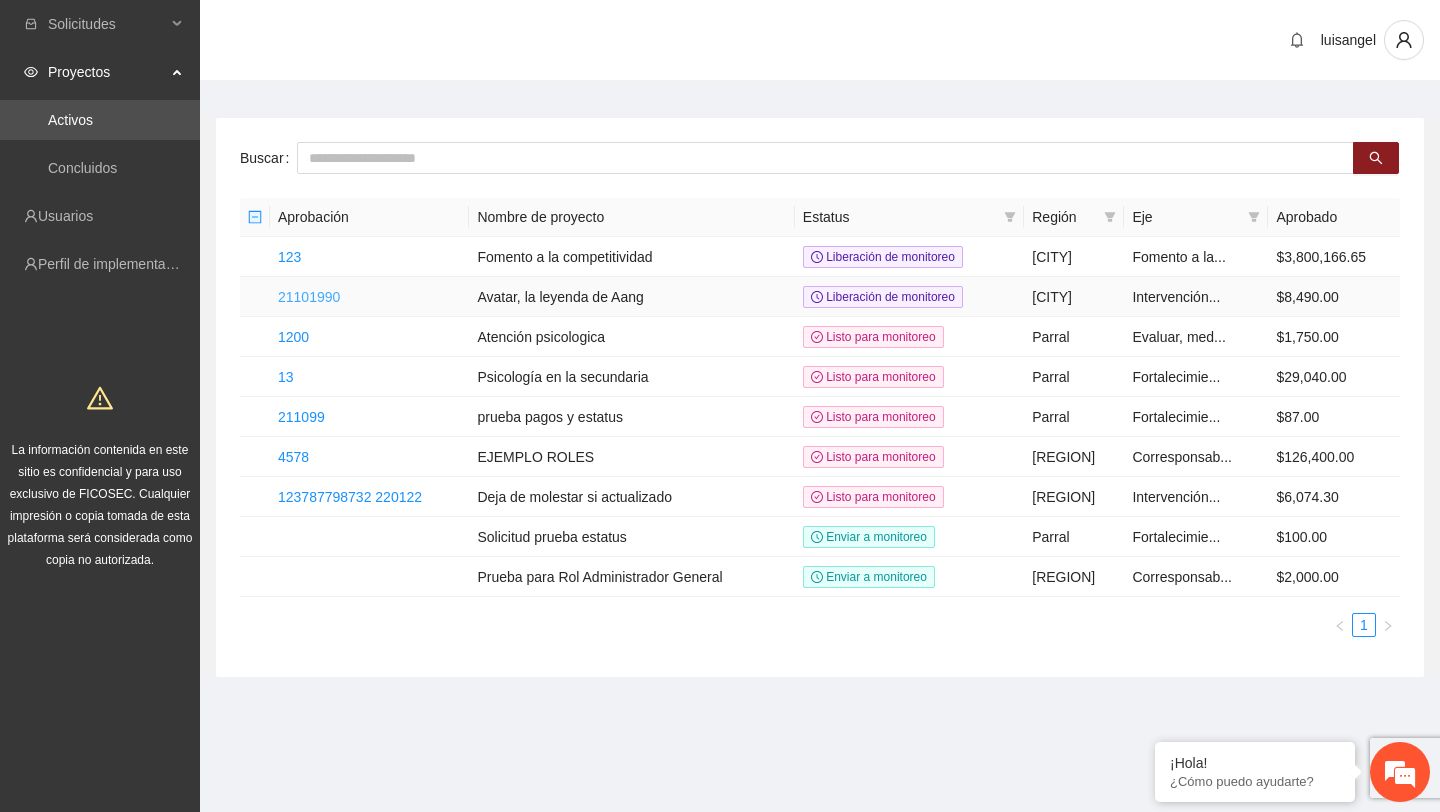 click on "21101990" at bounding box center [309, 297] 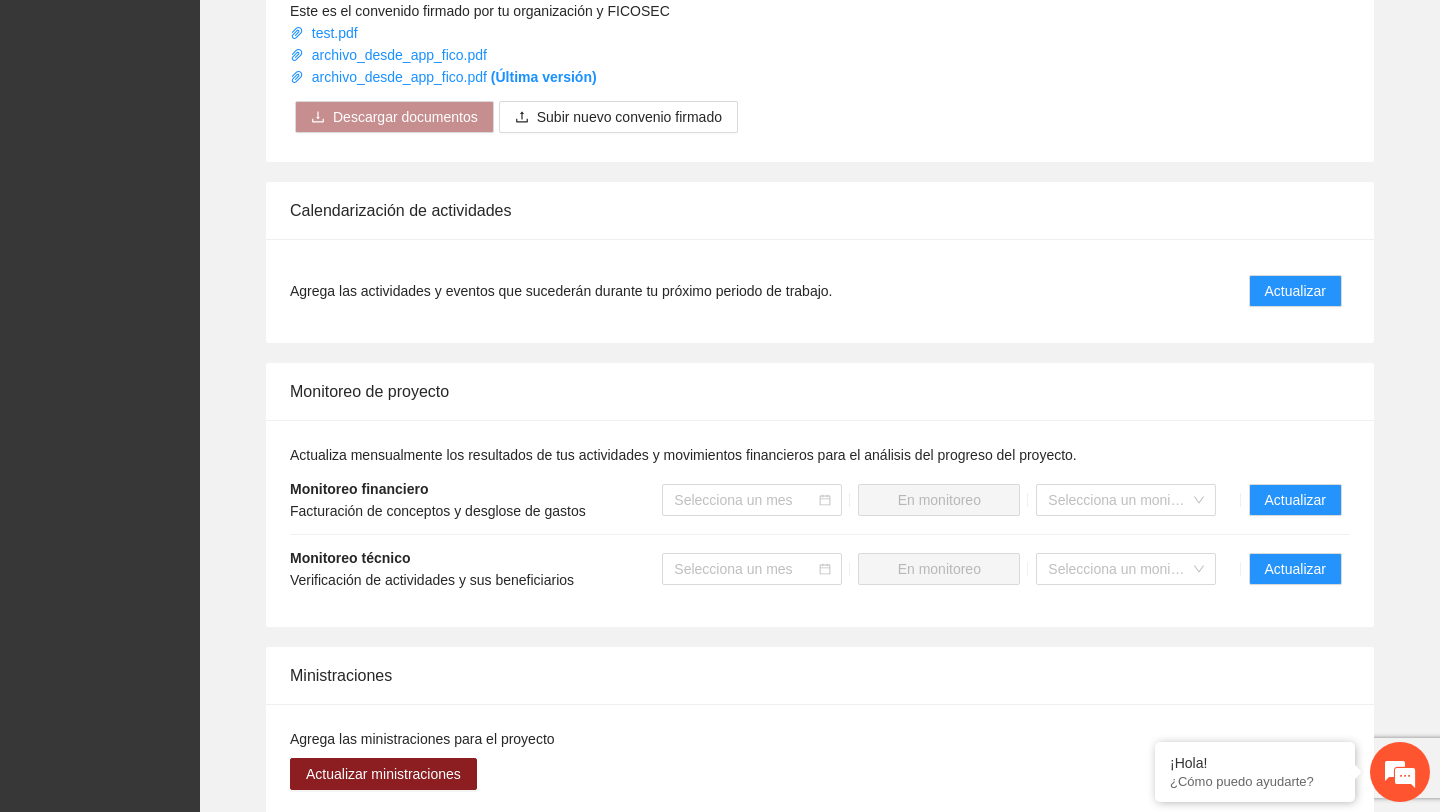 scroll, scrollTop: 1189, scrollLeft: 0, axis: vertical 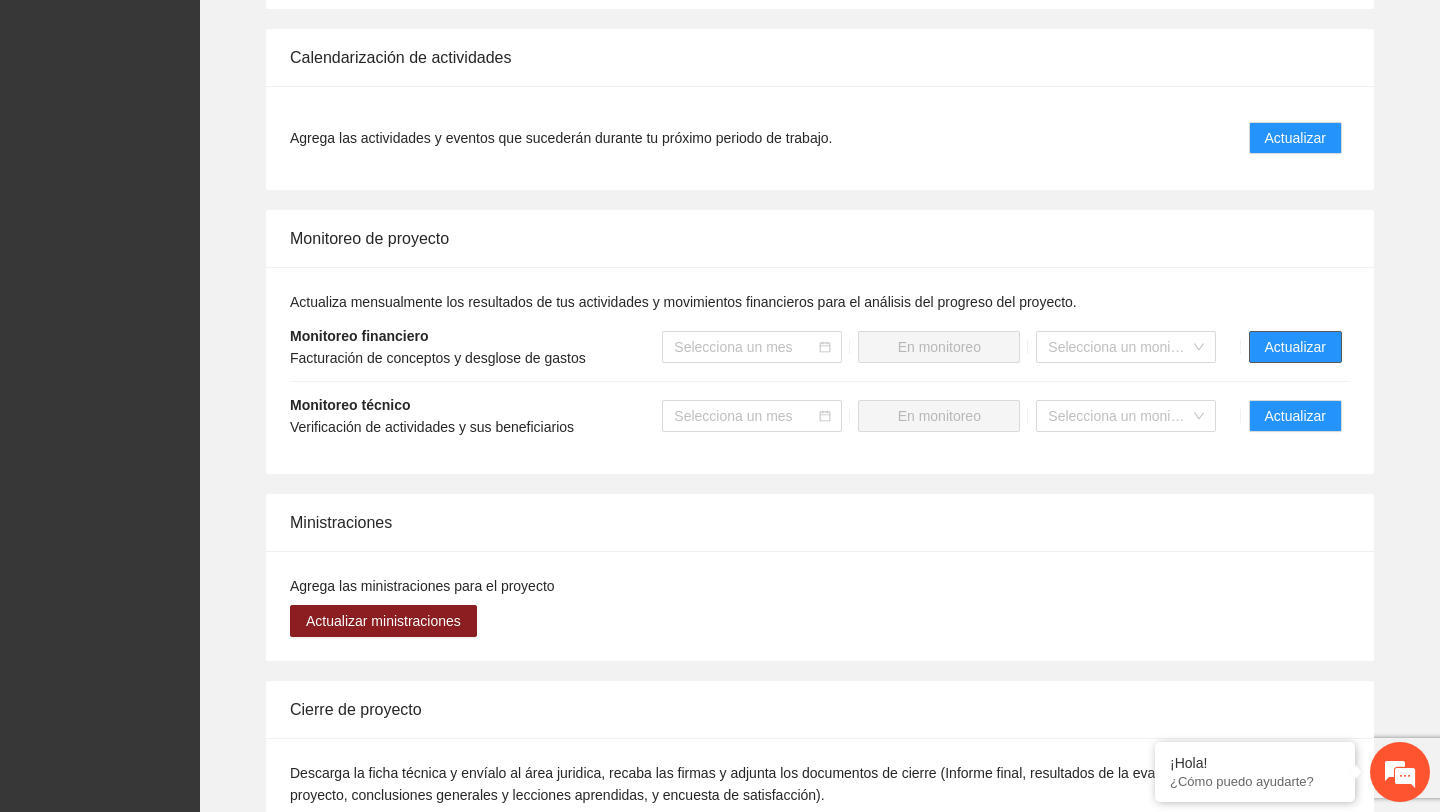 click on "Actualizar" at bounding box center [1295, 347] 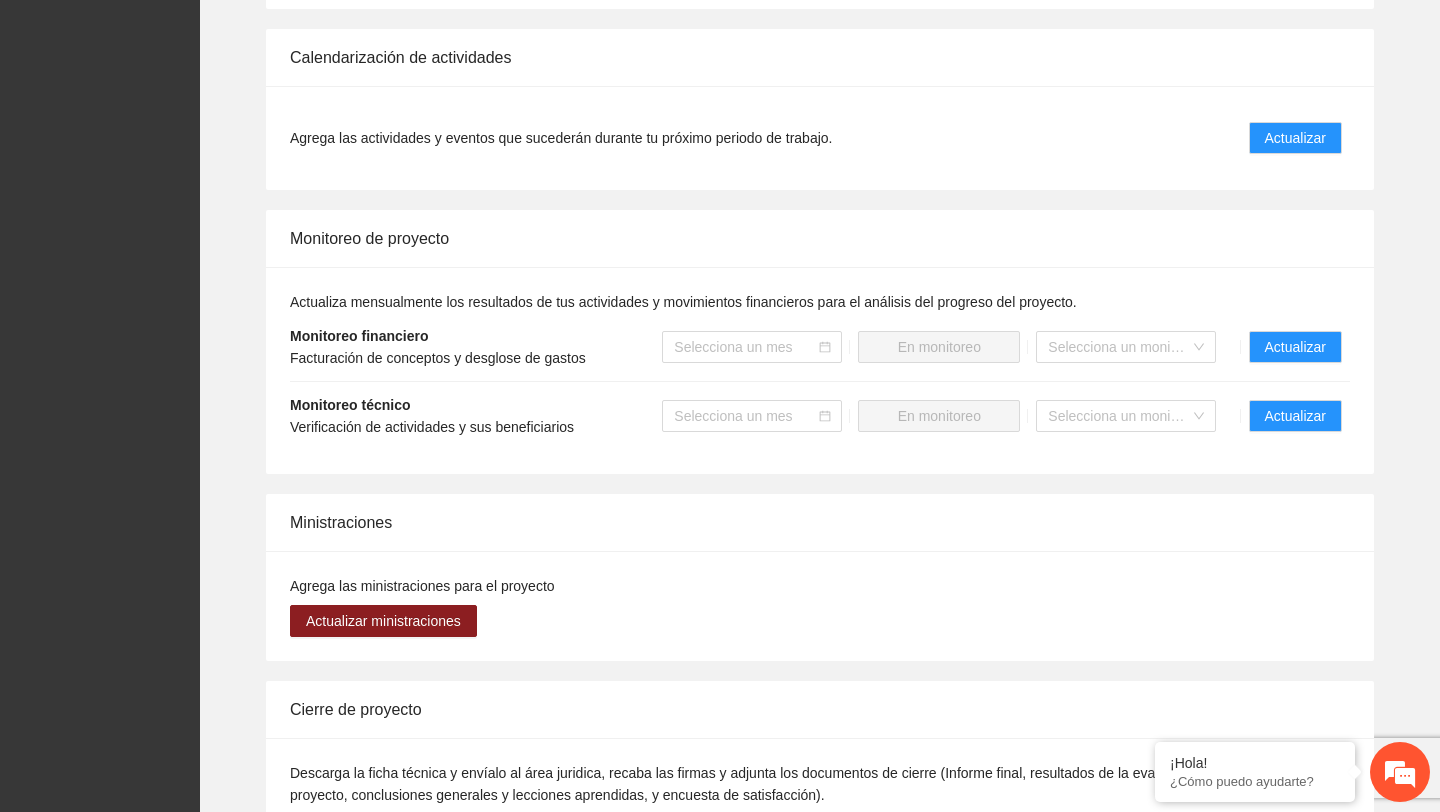 scroll, scrollTop: 0, scrollLeft: 0, axis: both 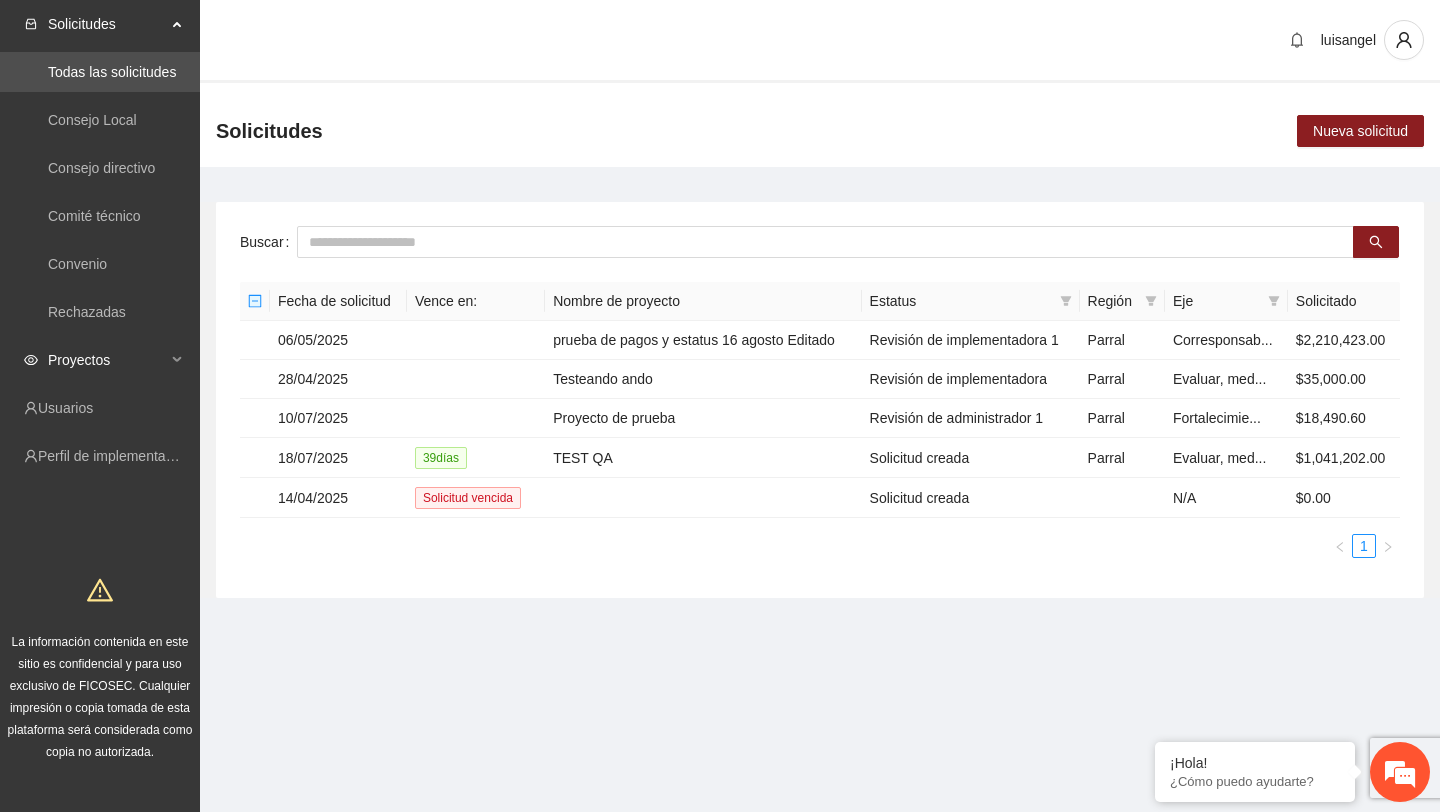 click on "Proyectos" at bounding box center [107, 360] 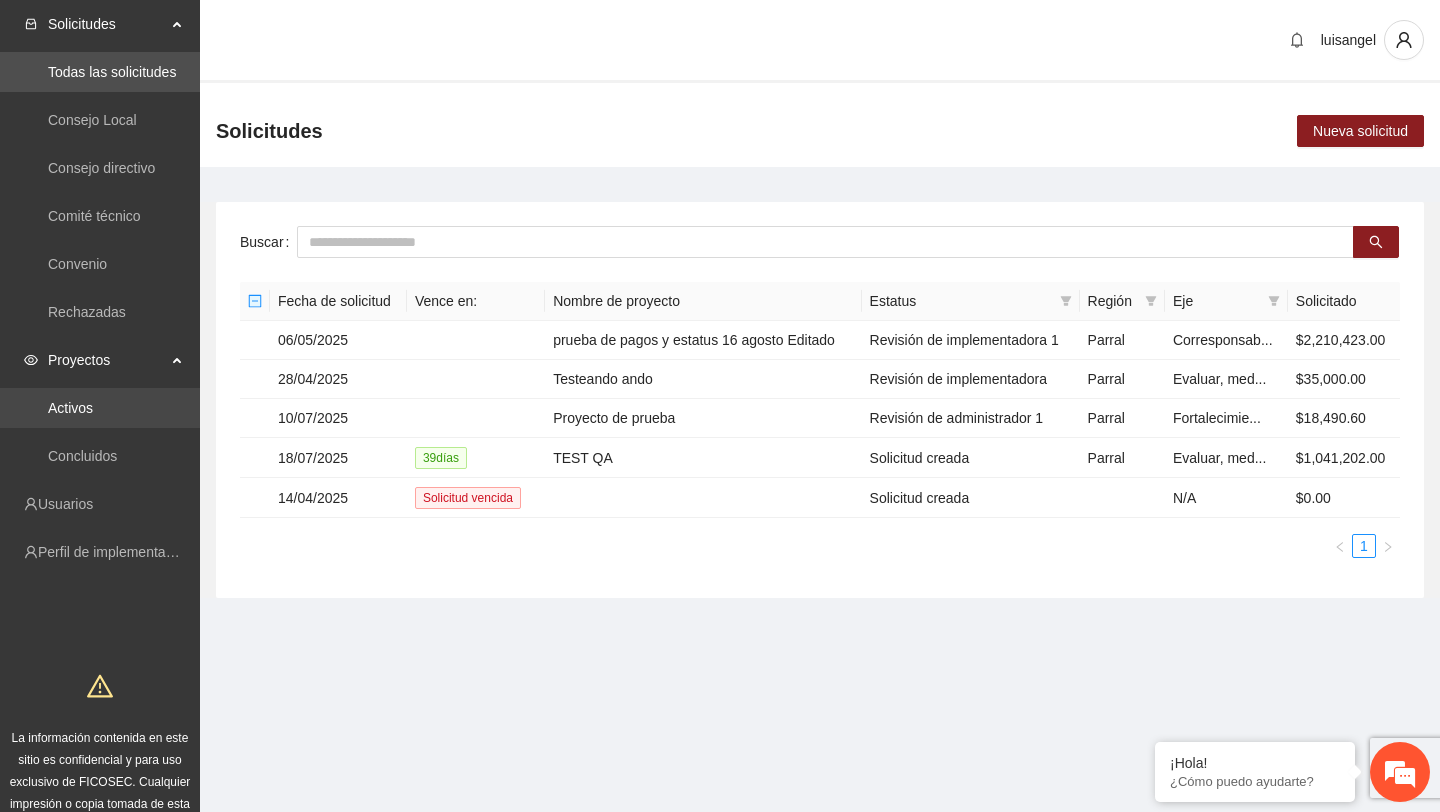 click on "Activos" at bounding box center (70, 408) 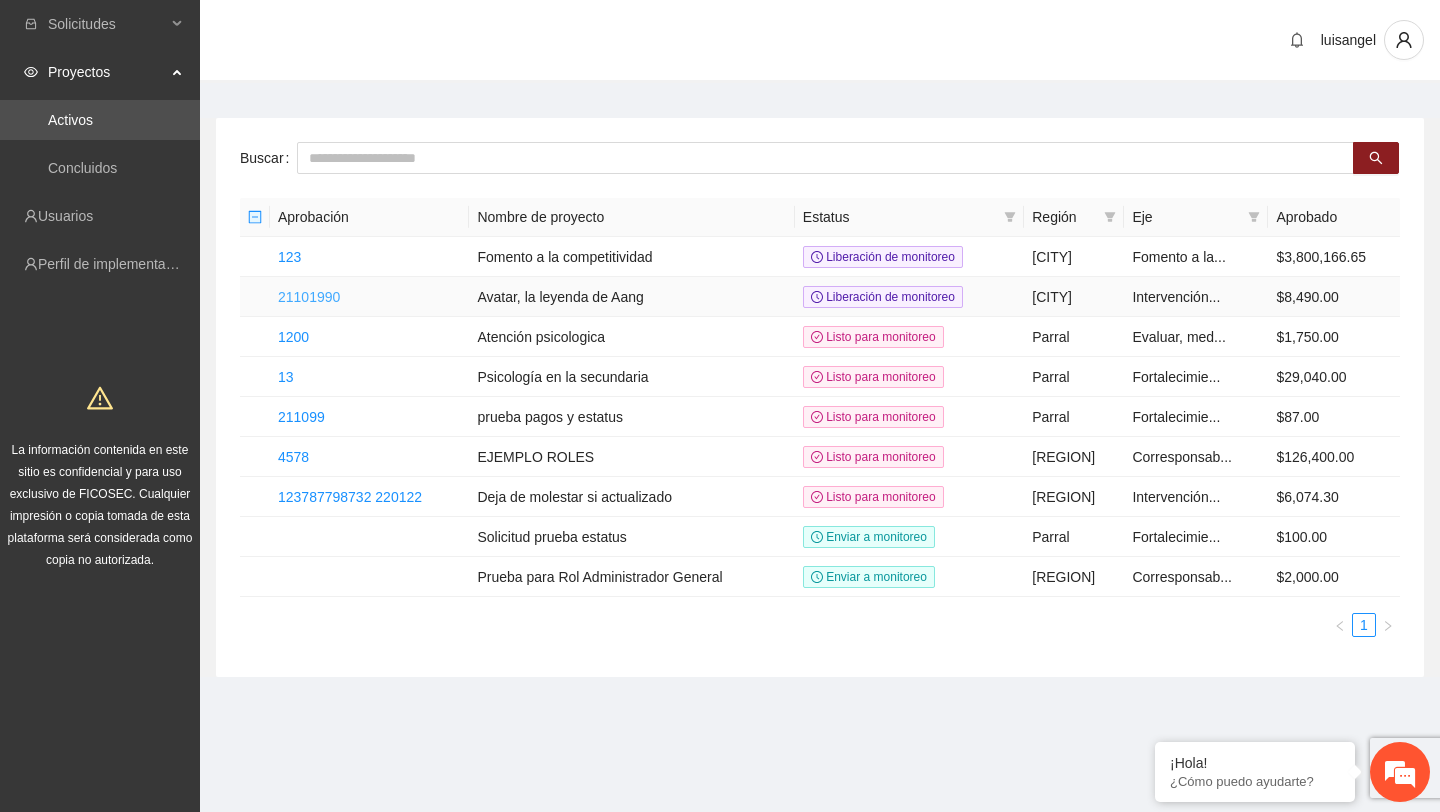 click on "21101990" at bounding box center (309, 297) 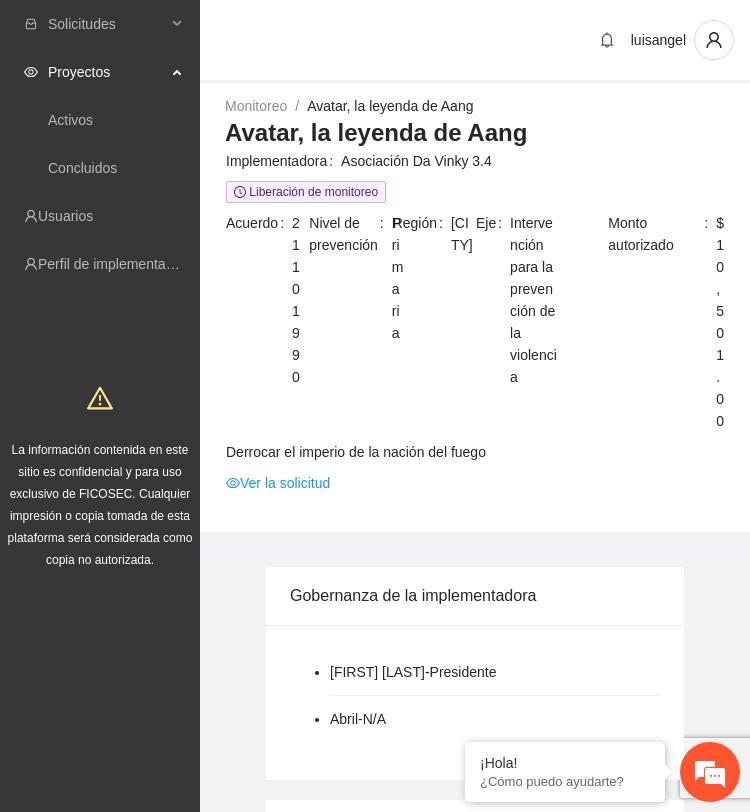 scroll, scrollTop: 0, scrollLeft: 0, axis: both 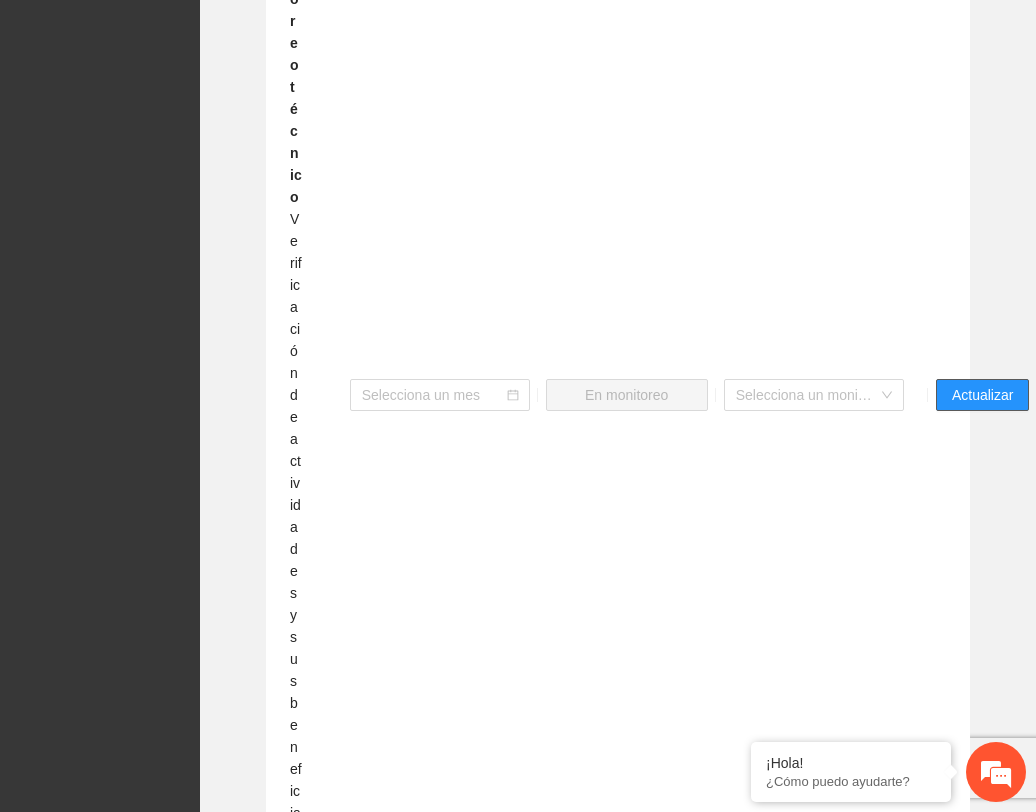click on "Actualizar" at bounding box center (982, 395) 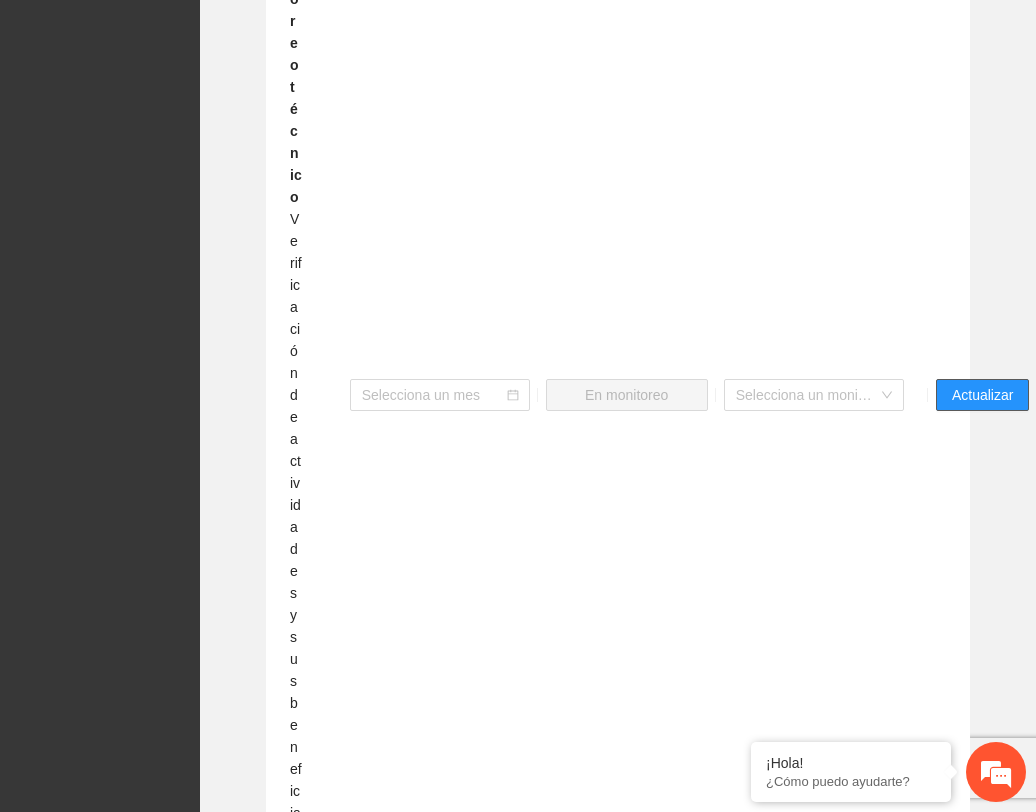 scroll, scrollTop: 0, scrollLeft: 0, axis: both 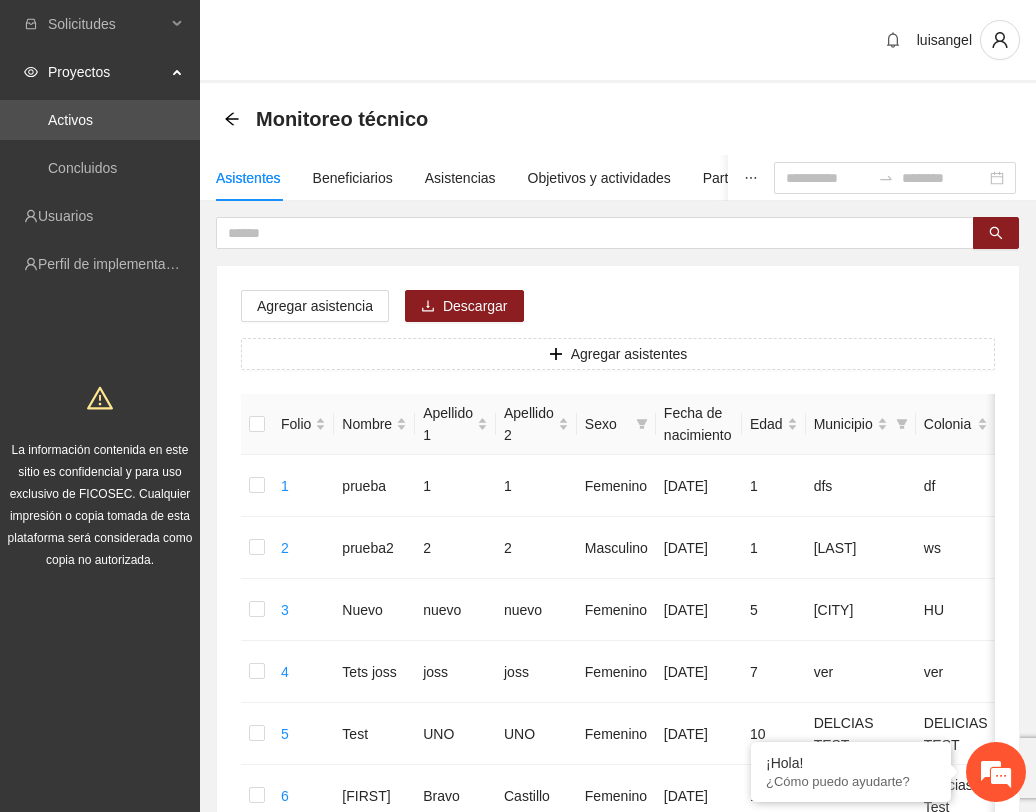 click on "Monitoreo técnico" at bounding box center [332, 119] 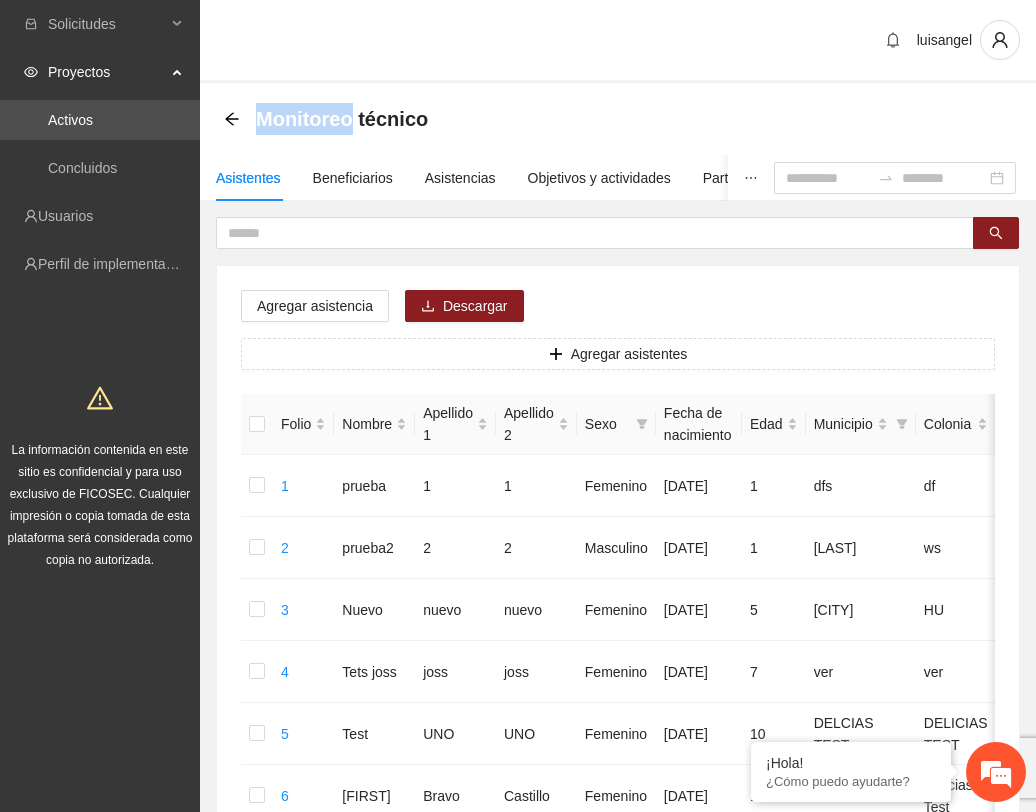 click on "Monitoreo técnico" at bounding box center [332, 119] 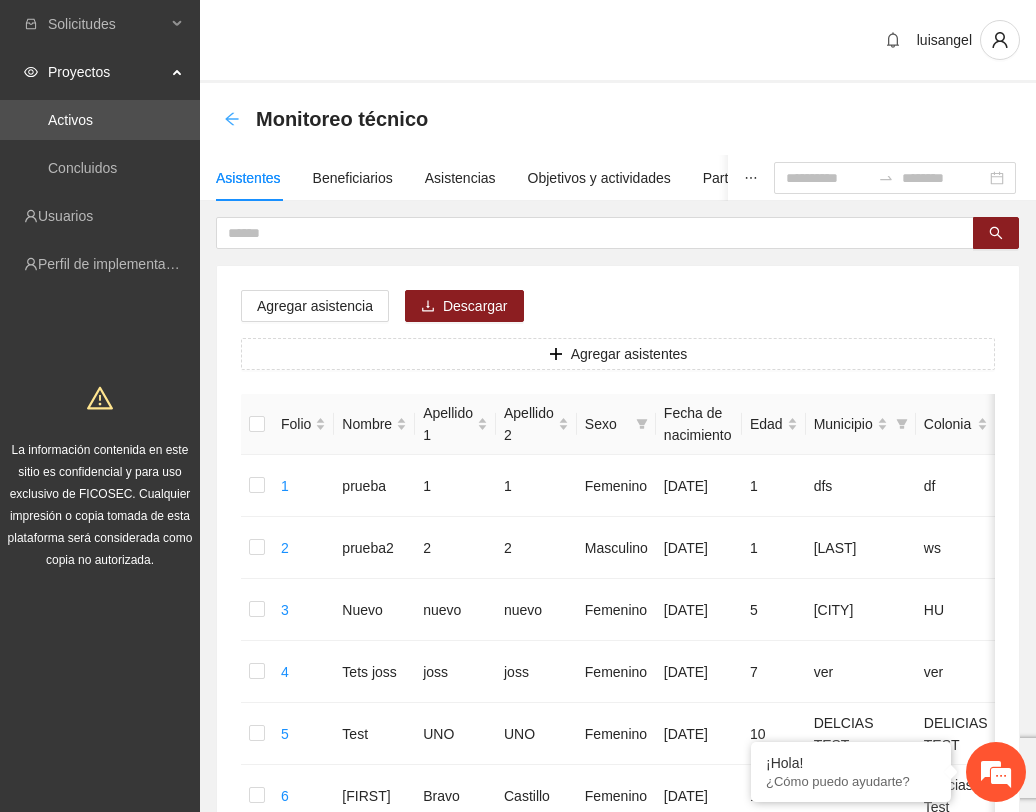 click 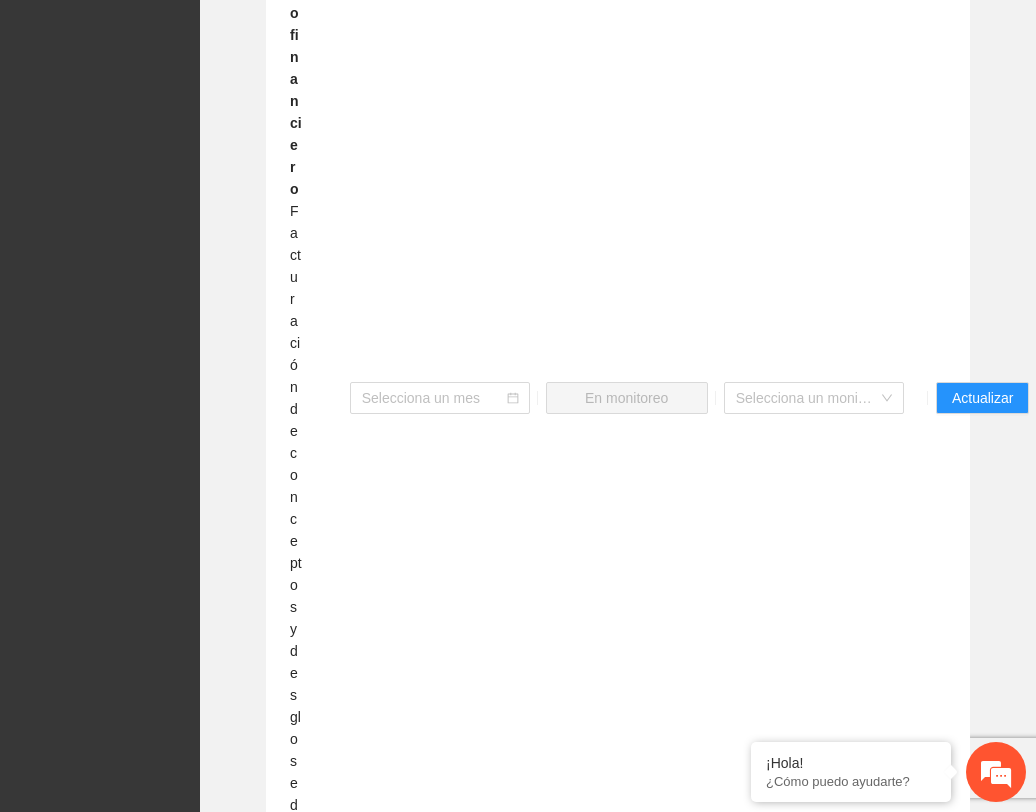 scroll, scrollTop: 1762, scrollLeft: 0, axis: vertical 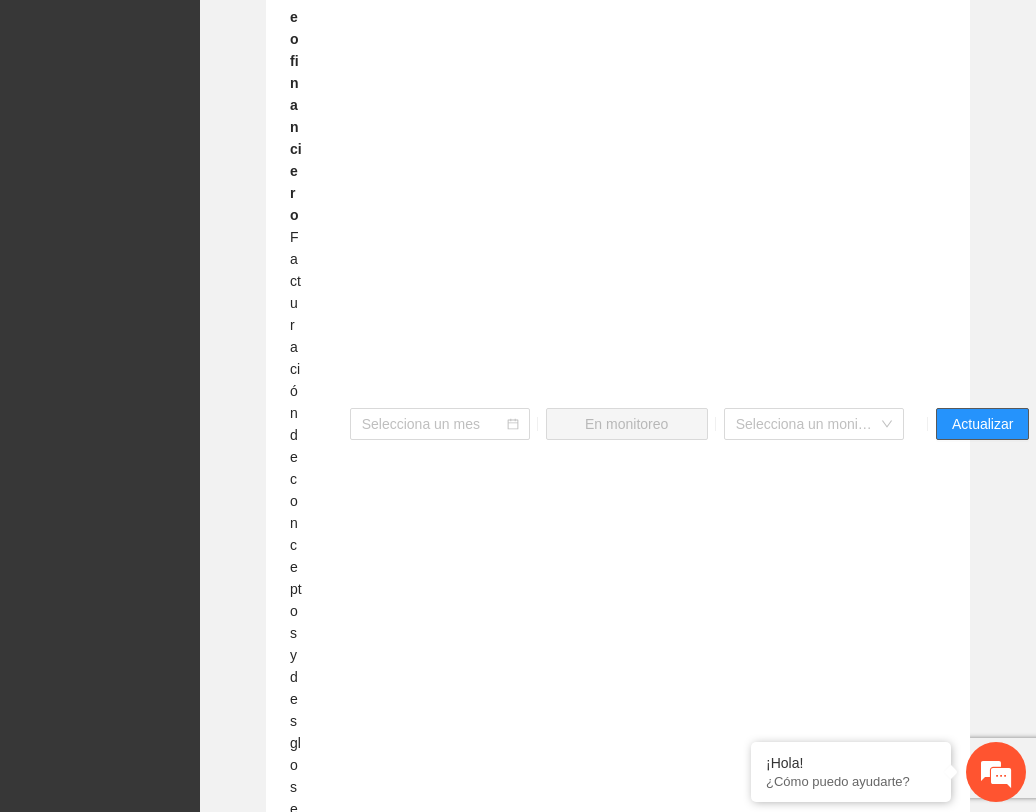 click on "Actualizar" at bounding box center (982, 424) 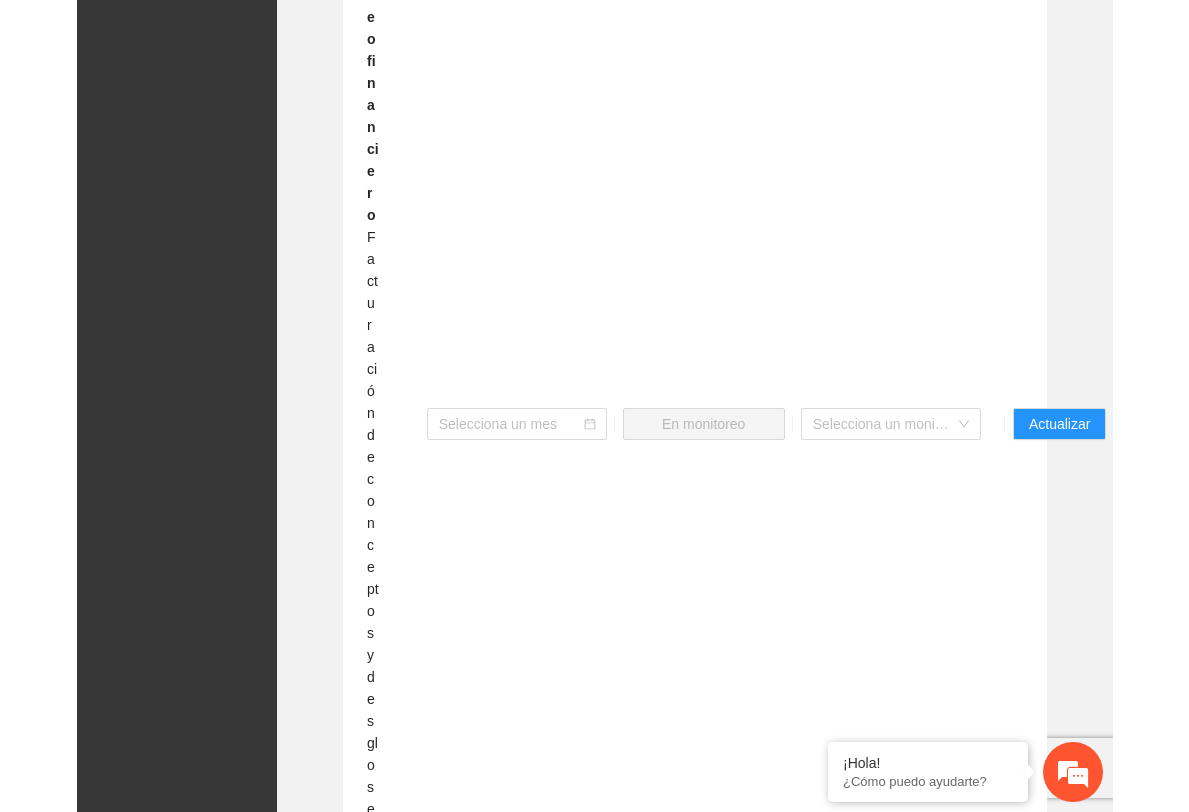 scroll, scrollTop: 0, scrollLeft: 0, axis: both 